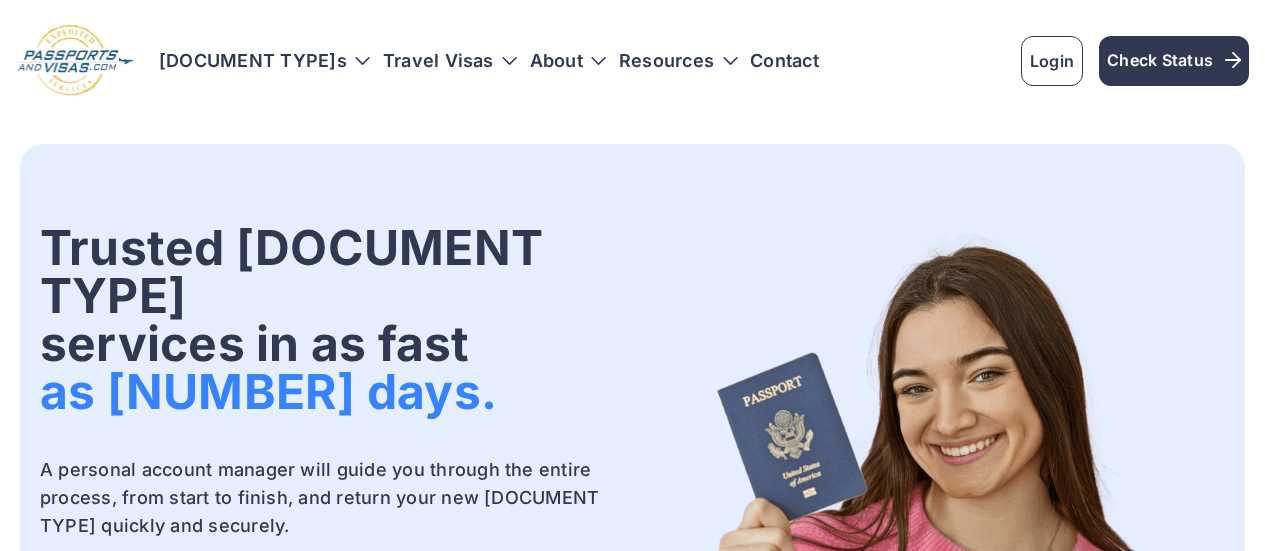 scroll, scrollTop: 0, scrollLeft: 0, axis: both 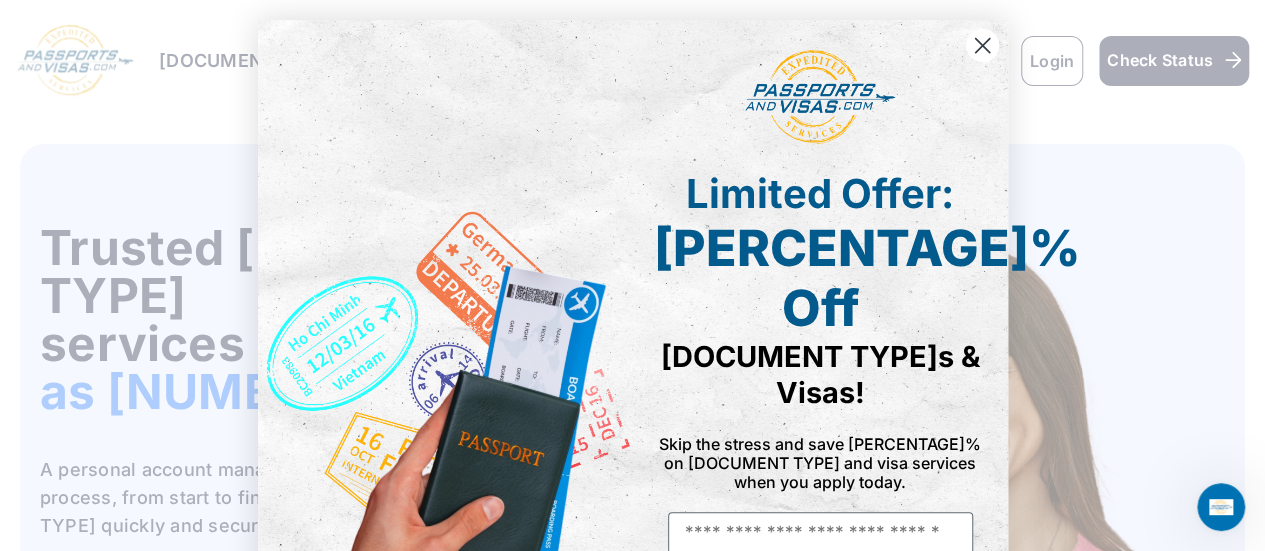 click at bounding box center (981, 45) 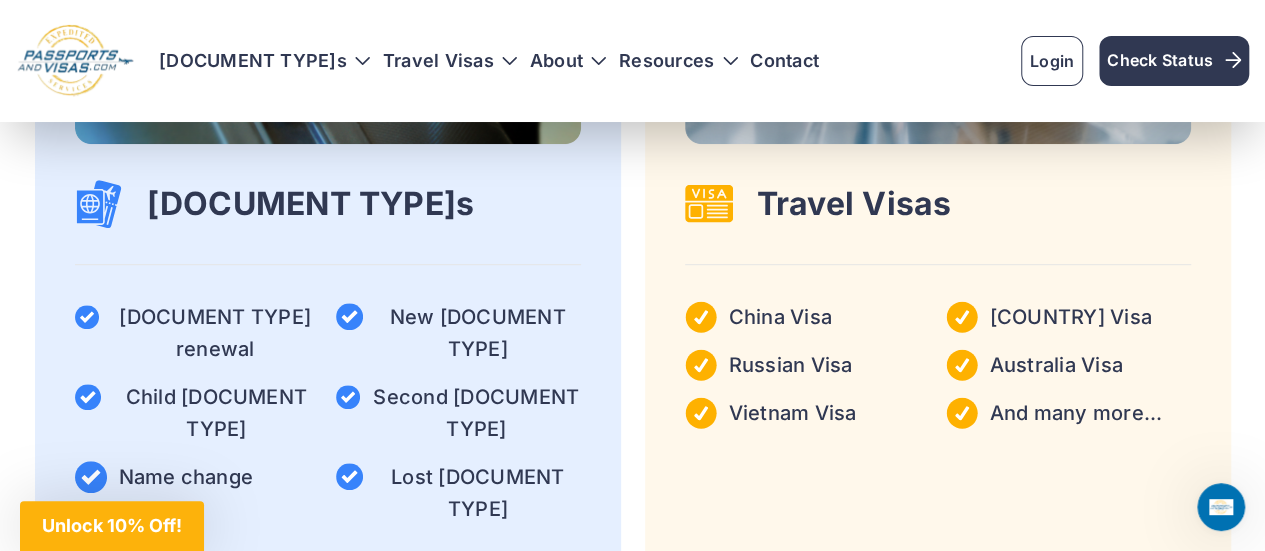 scroll, scrollTop: 4255, scrollLeft: 0, axis: vertical 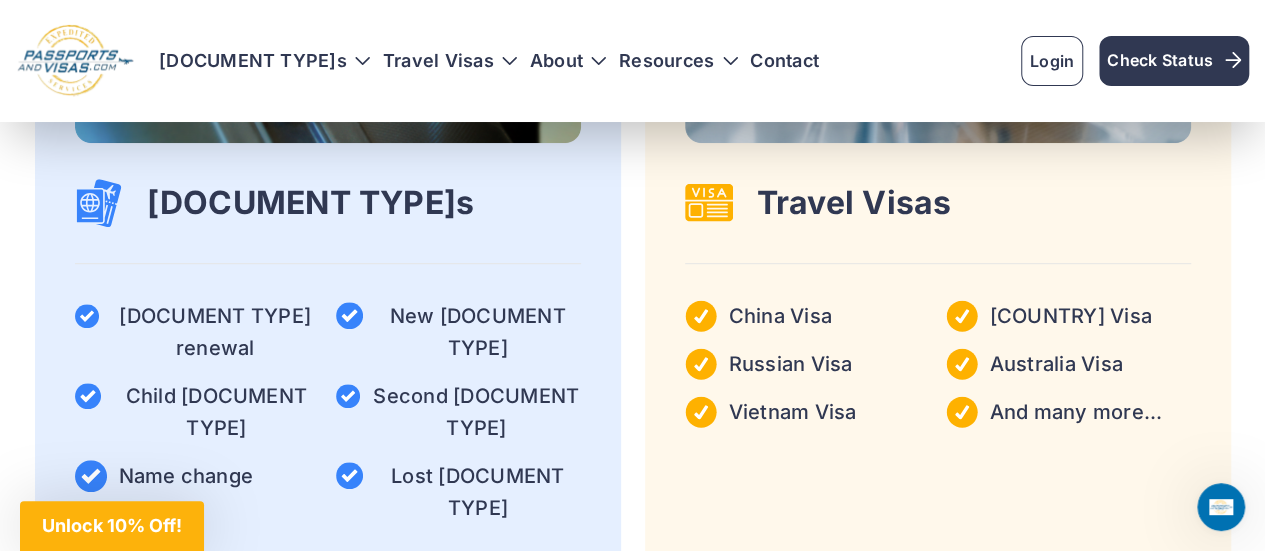 click on "Get started" at bounding box center [328, 620] 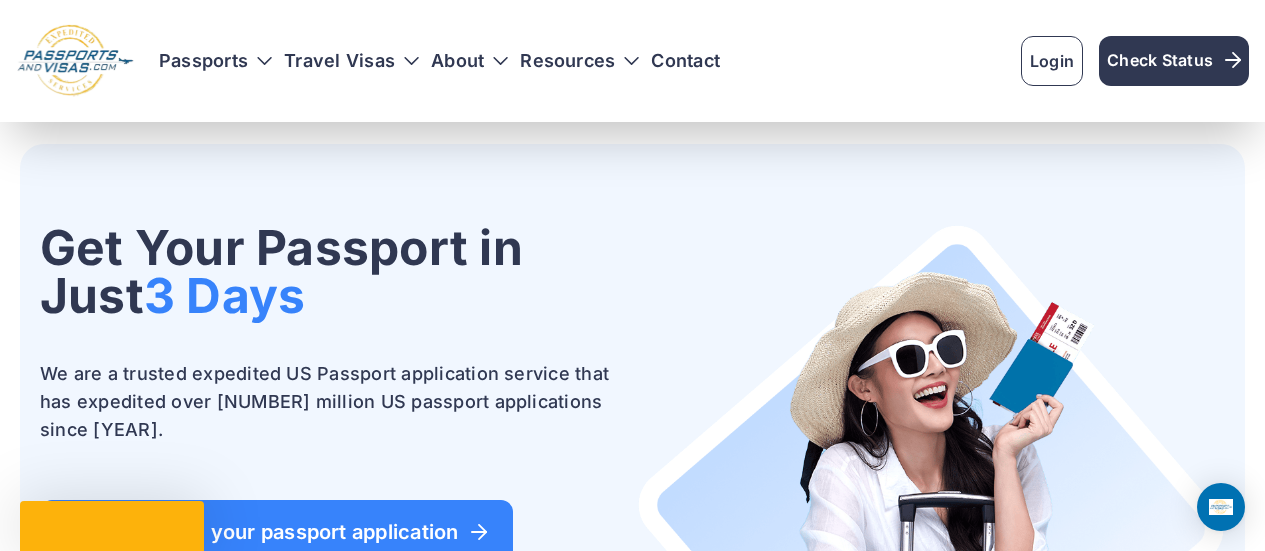 scroll, scrollTop: 240, scrollLeft: 0, axis: vertical 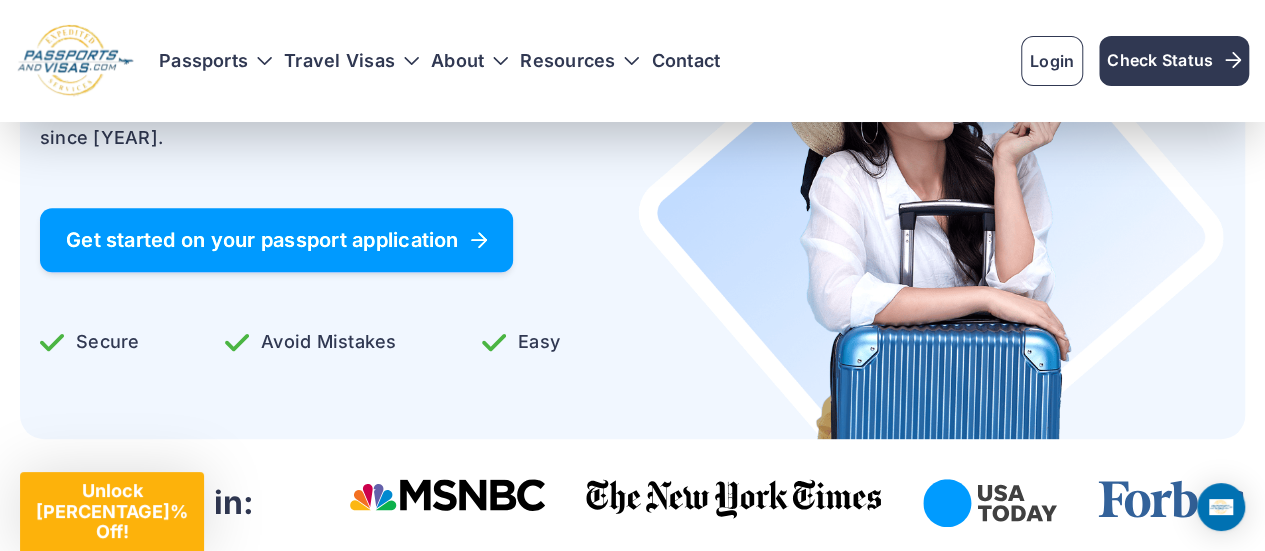 click on "Get Your Passport in Just  3 Days
We are a trusted expedited US Passport application service that has expedited over 4 million US passport applications since 1992.
Get started on your passport application" at bounding box center [334, 102] 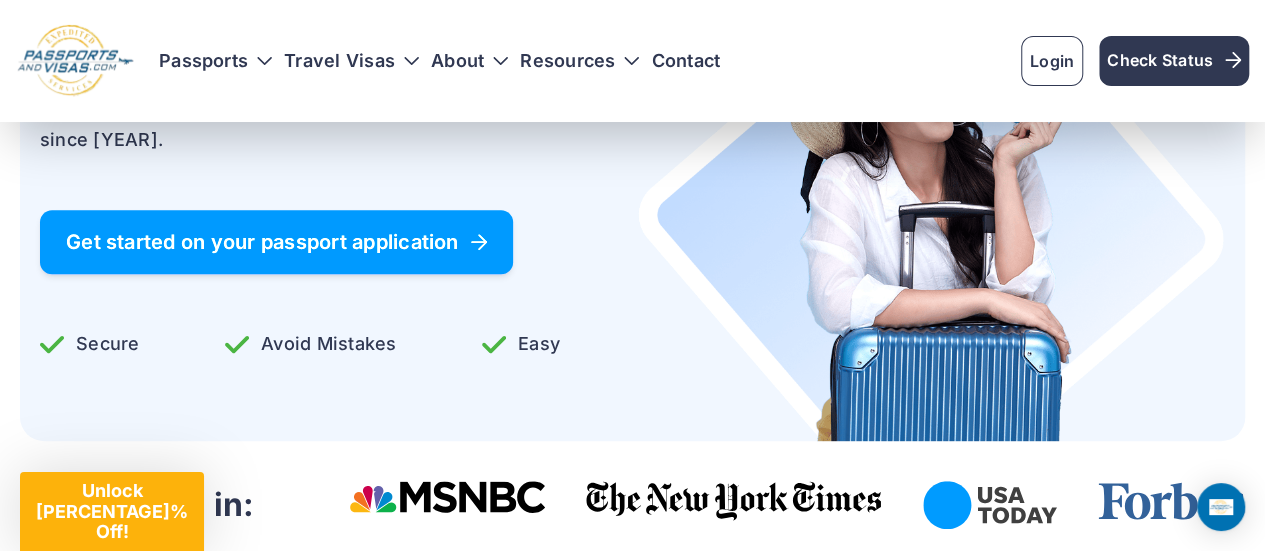 click on "Get started on your passport application" at bounding box center [276, 242] 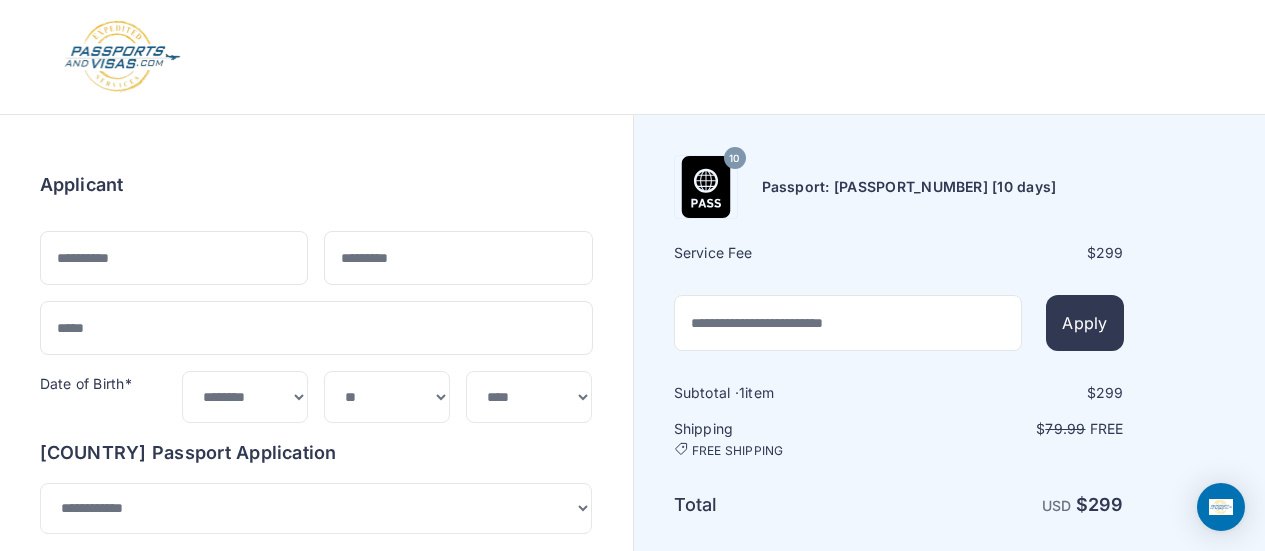 scroll, scrollTop: 0, scrollLeft: 0, axis: both 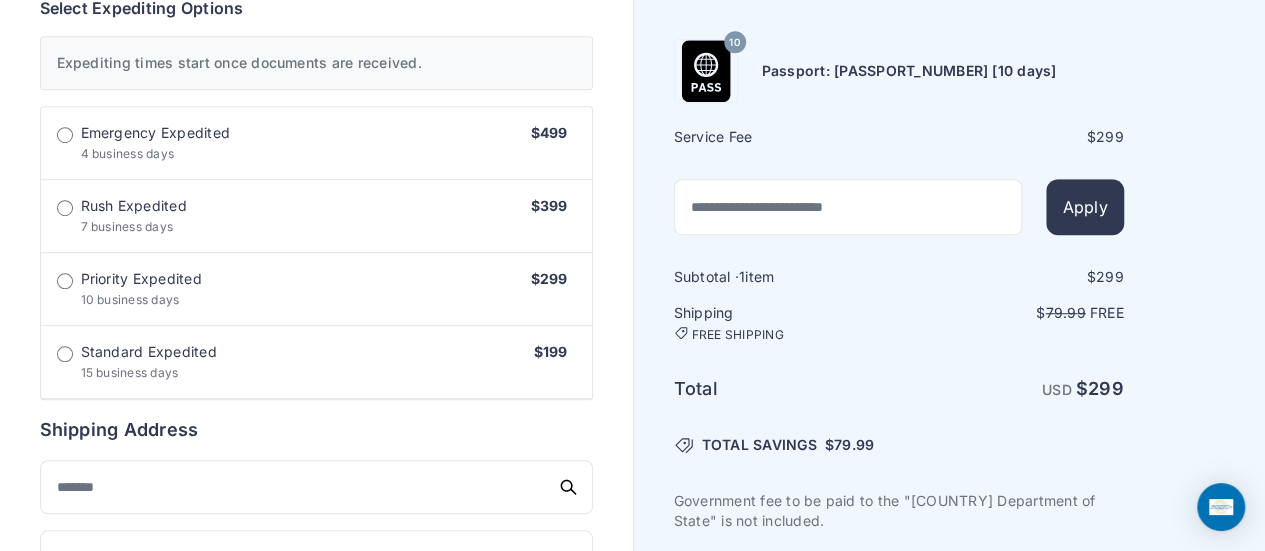click on "Rush Expedited
7 business days
$399" at bounding box center [316, 143] 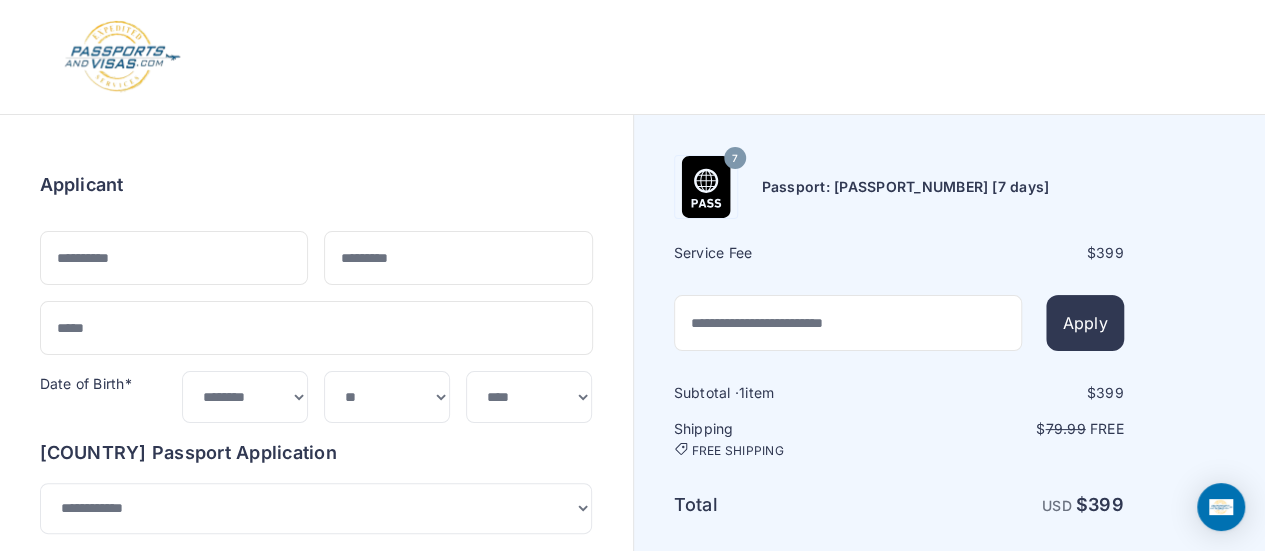 scroll, scrollTop: 0, scrollLeft: 0, axis: both 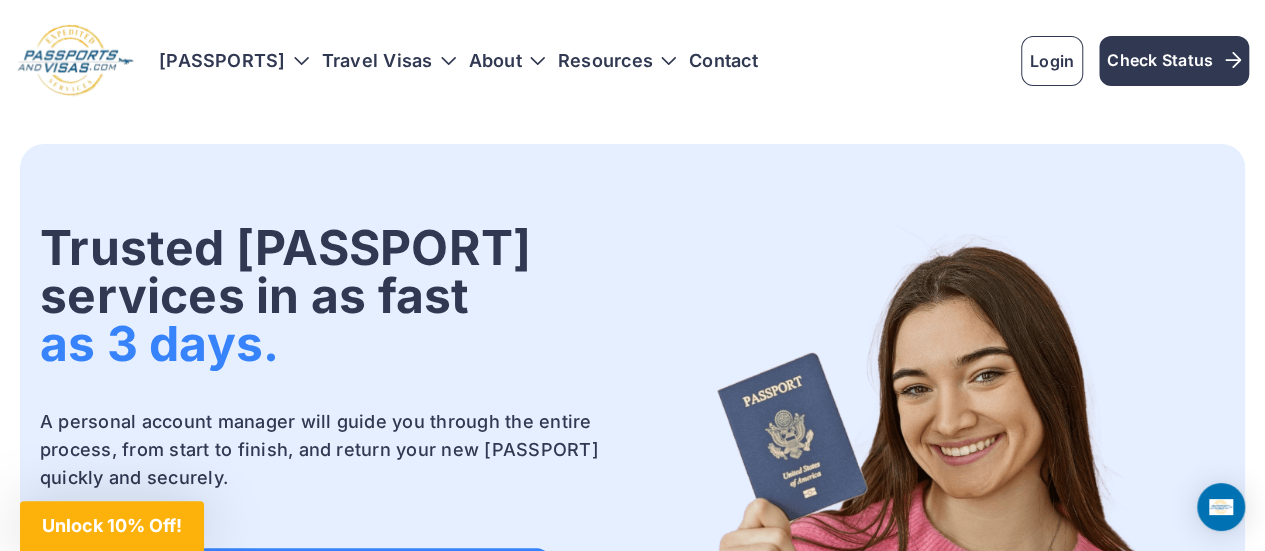 click on "Passports
Passport
Get started
Passport Renewal" at bounding box center [704, 61] 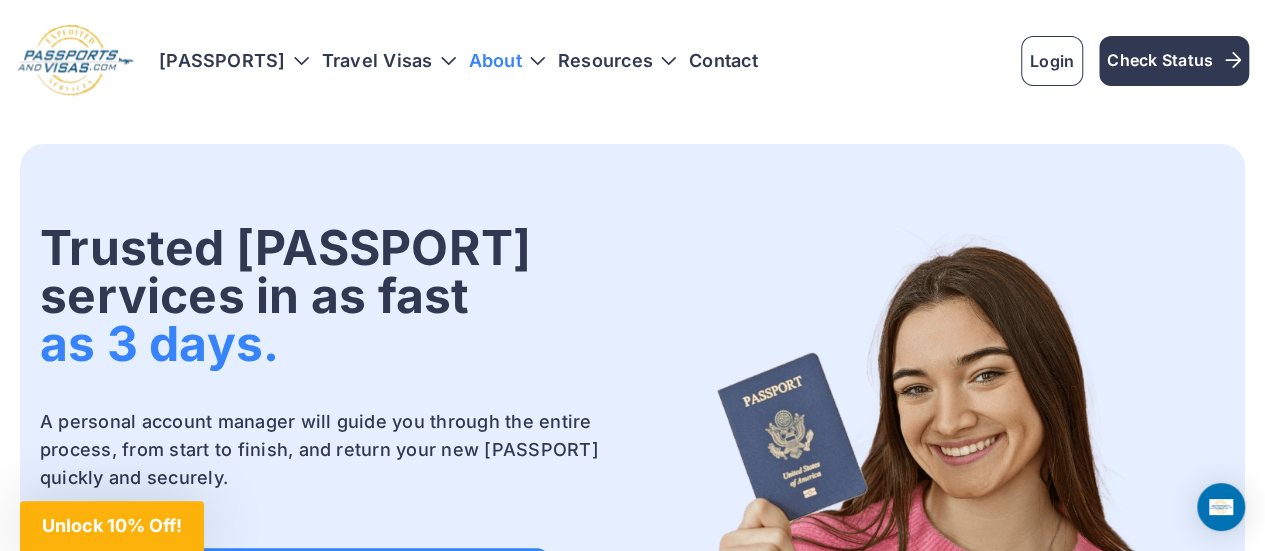 click on "About" at bounding box center [495, 61] 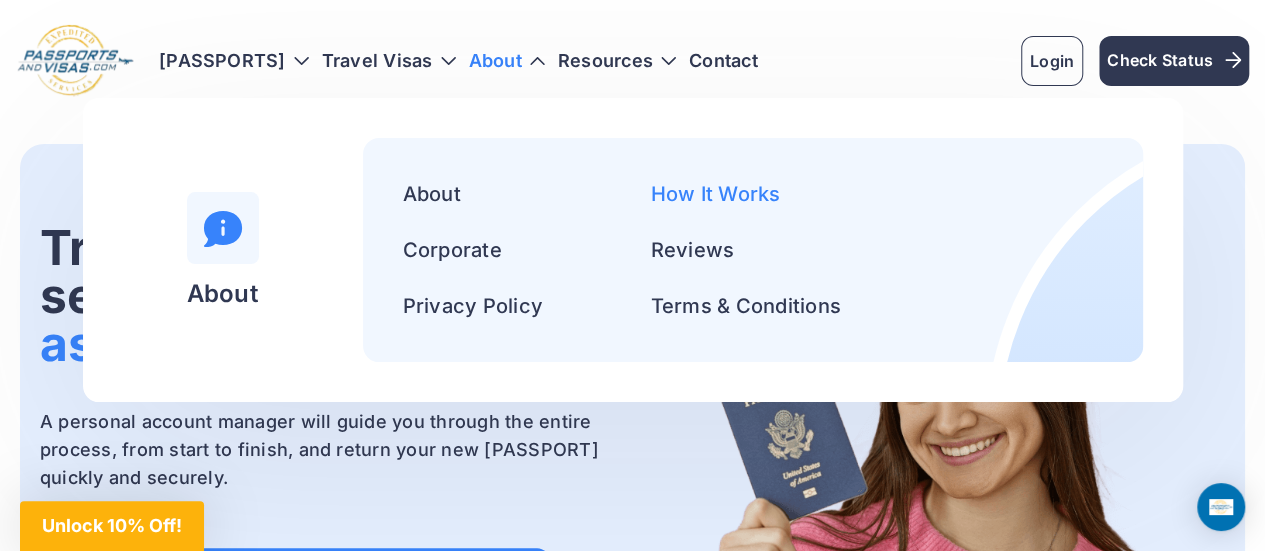 click on "How It Works" at bounding box center (716, 194) 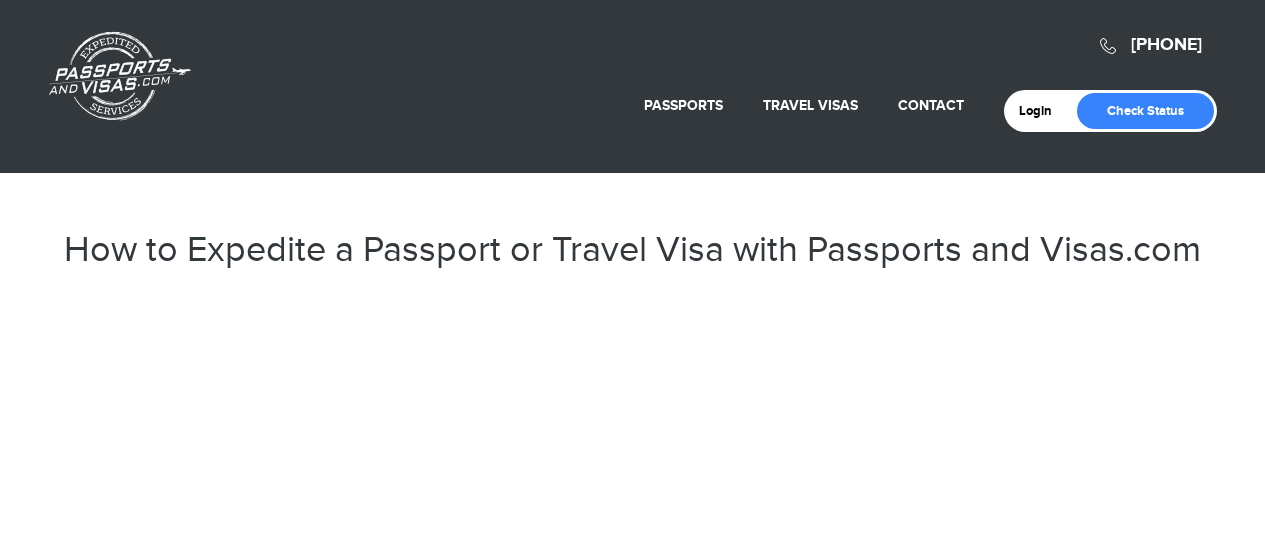 scroll, scrollTop: 0, scrollLeft: 0, axis: both 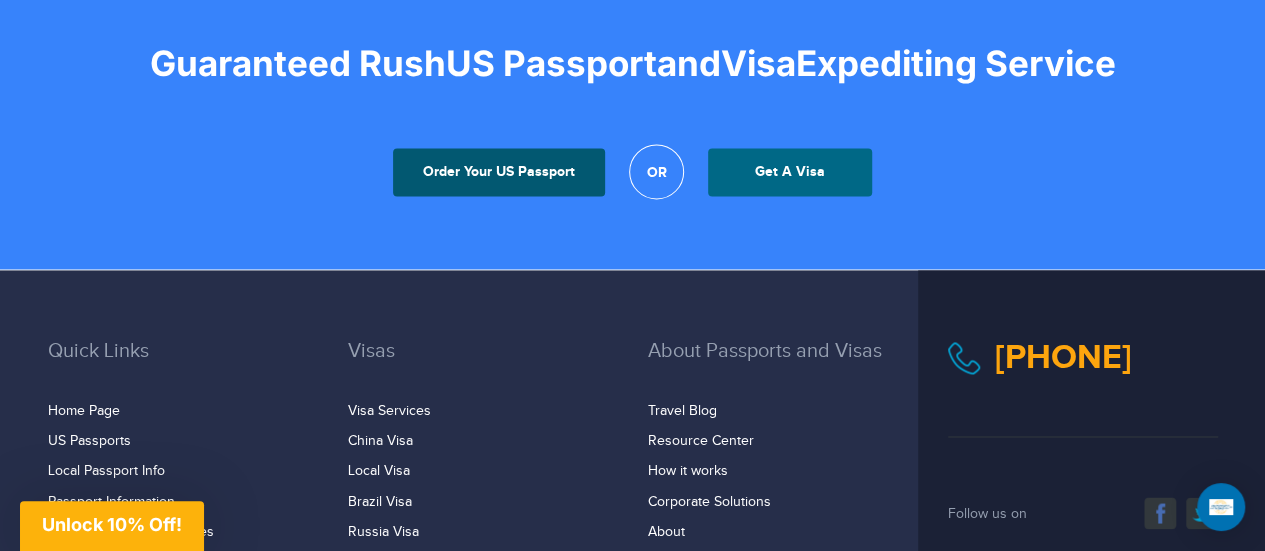 click on "Order Your US Passport" at bounding box center (499, 172) 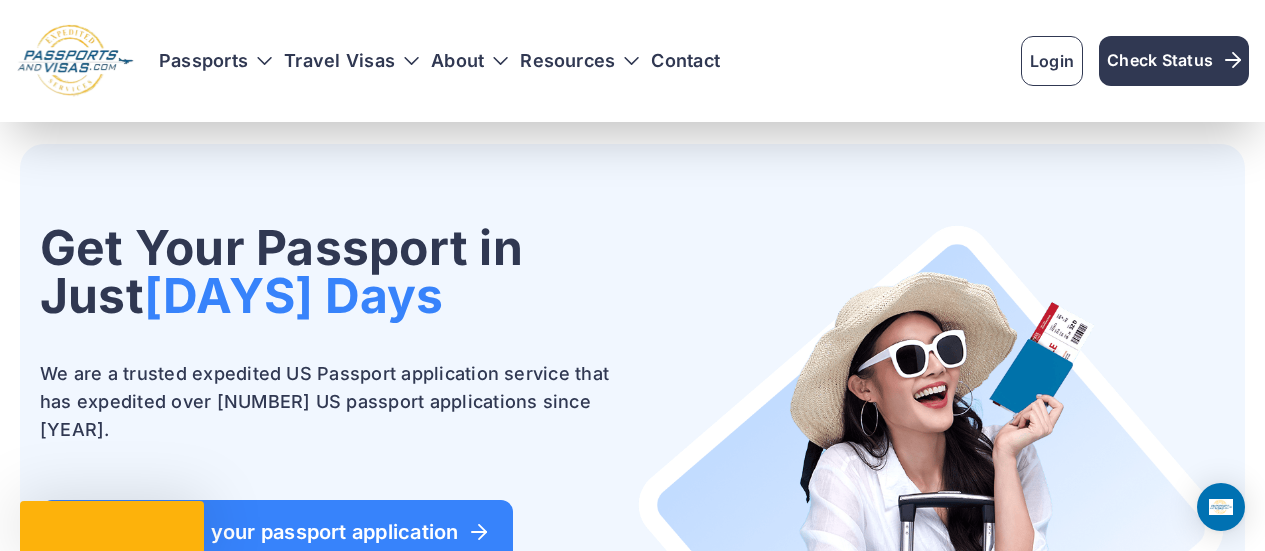 scroll, scrollTop: 283, scrollLeft: 0, axis: vertical 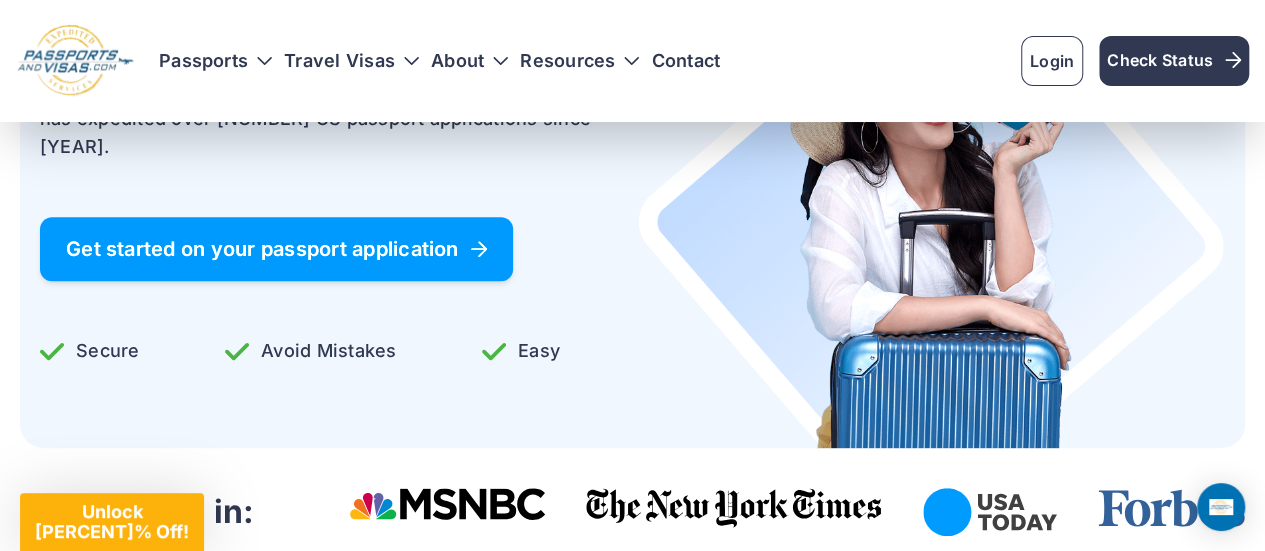 click on "Get started on your passport application" at bounding box center (276, 249) 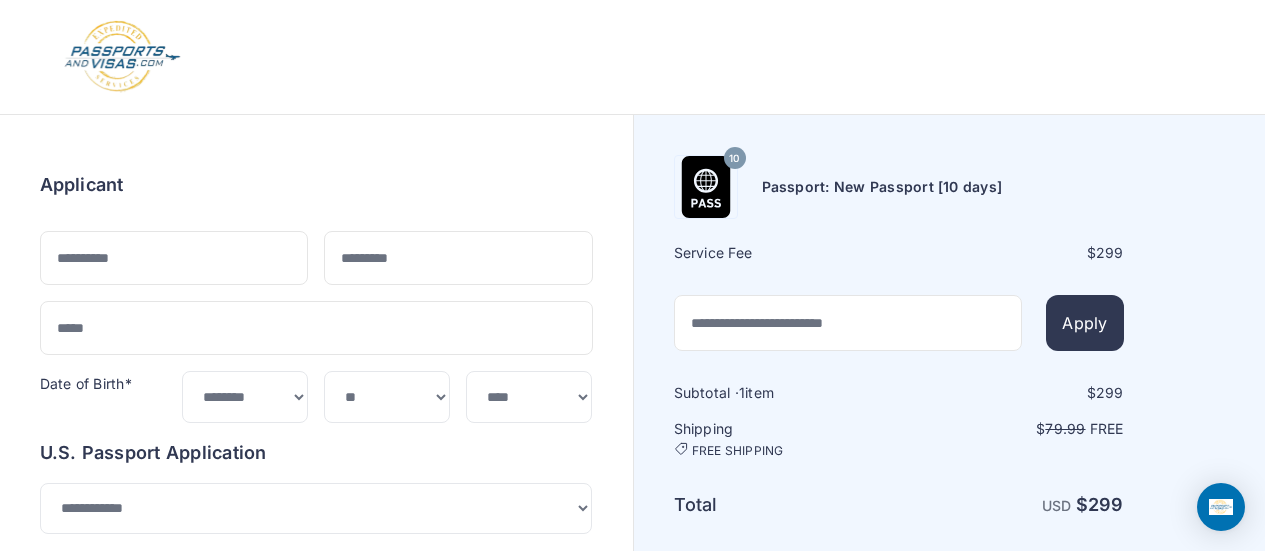 scroll, scrollTop: 0, scrollLeft: 0, axis: both 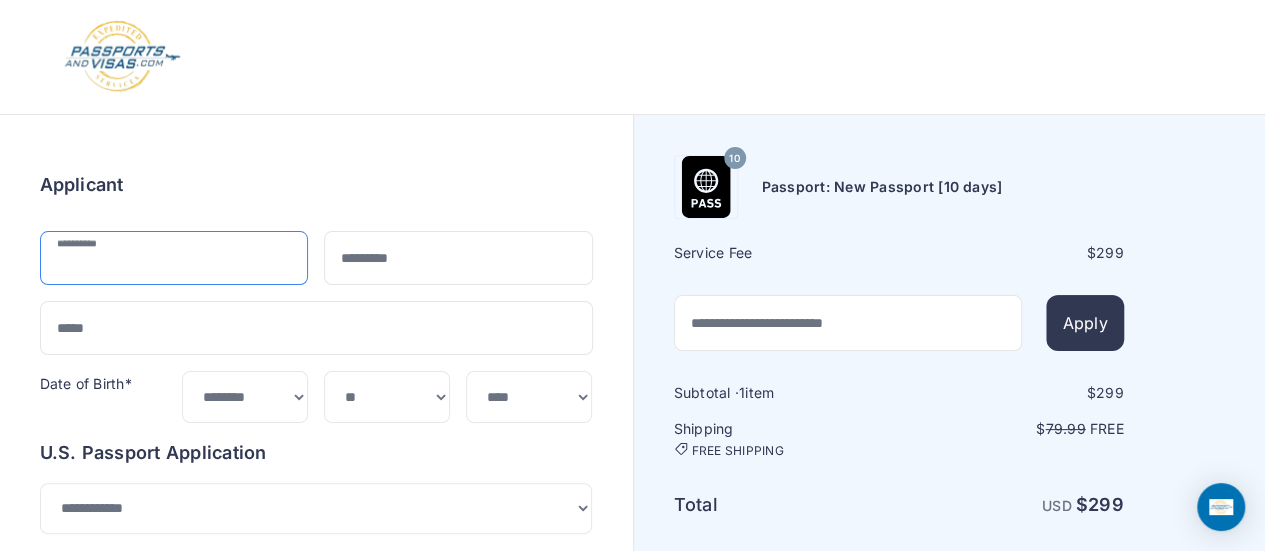 click at bounding box center [174, 258] 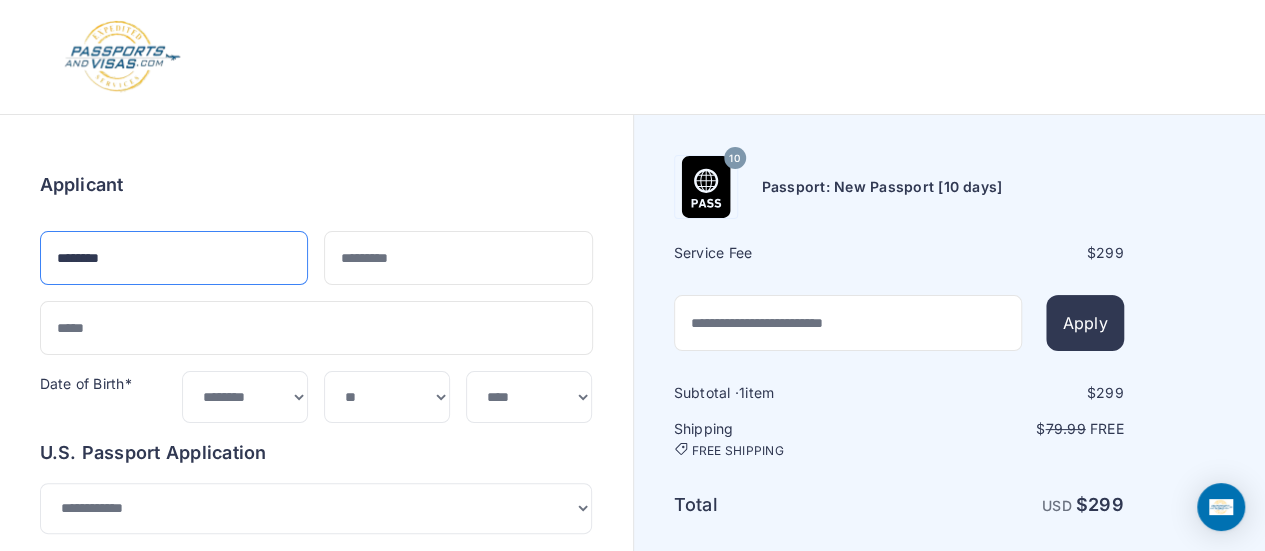 type on "****" 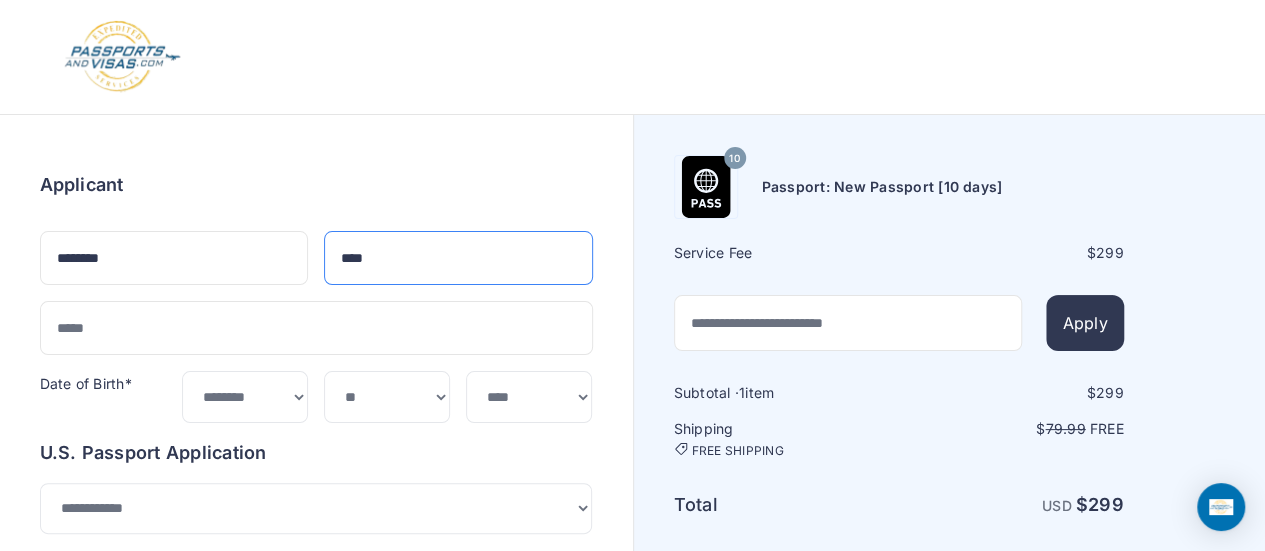 type on "****" 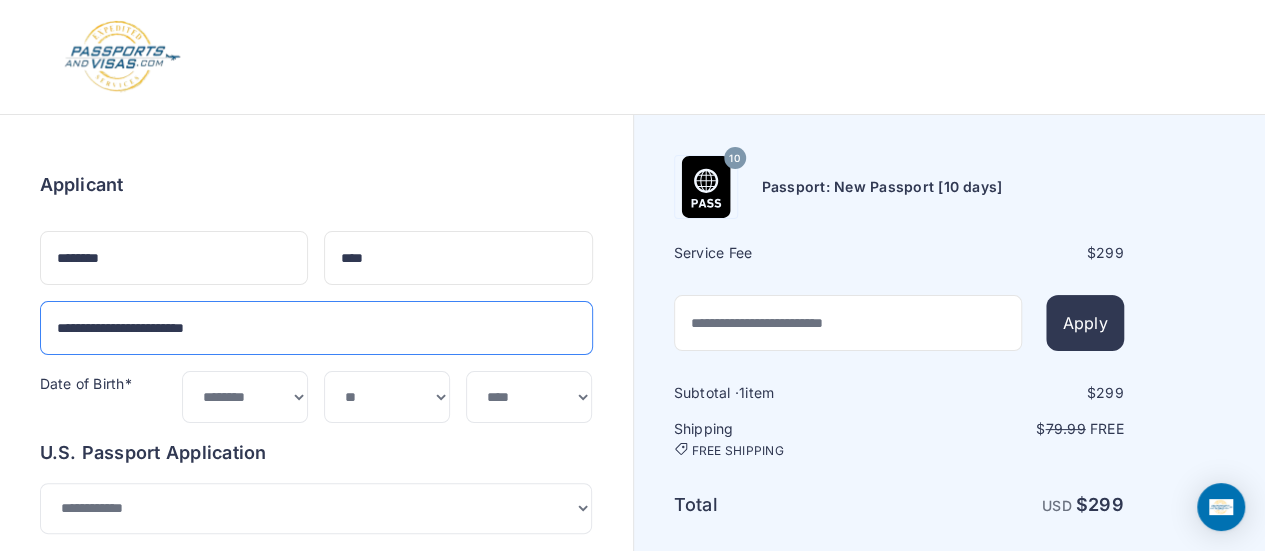type on "**********" 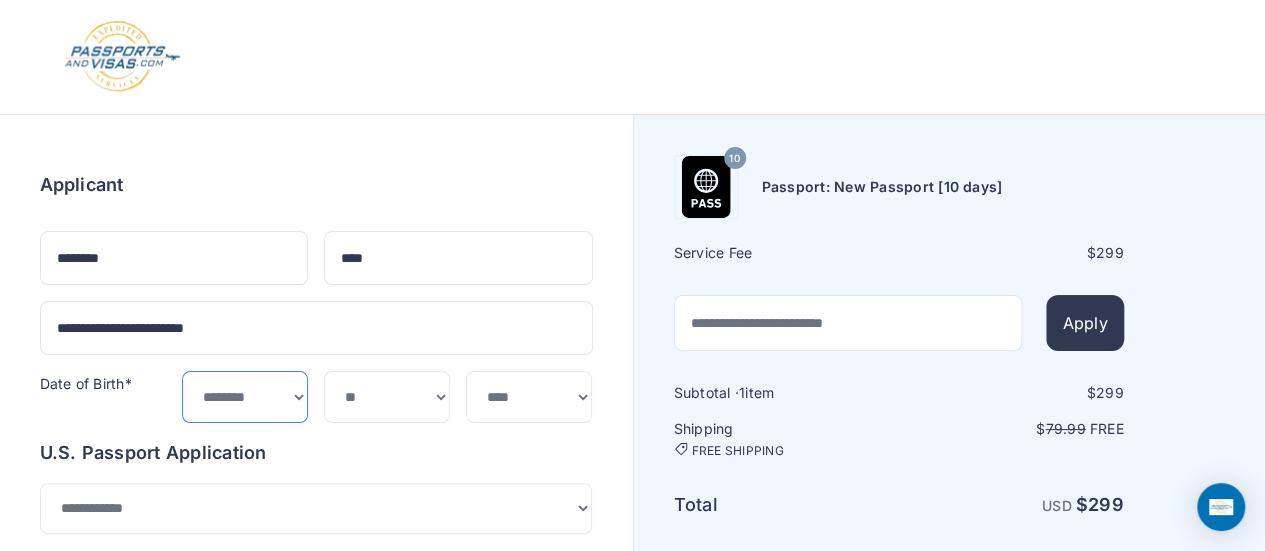 click on "*****
*******
********
*****
*****
***
****
****
******
*********
*******
********
********" at bounding box center [245, 396] 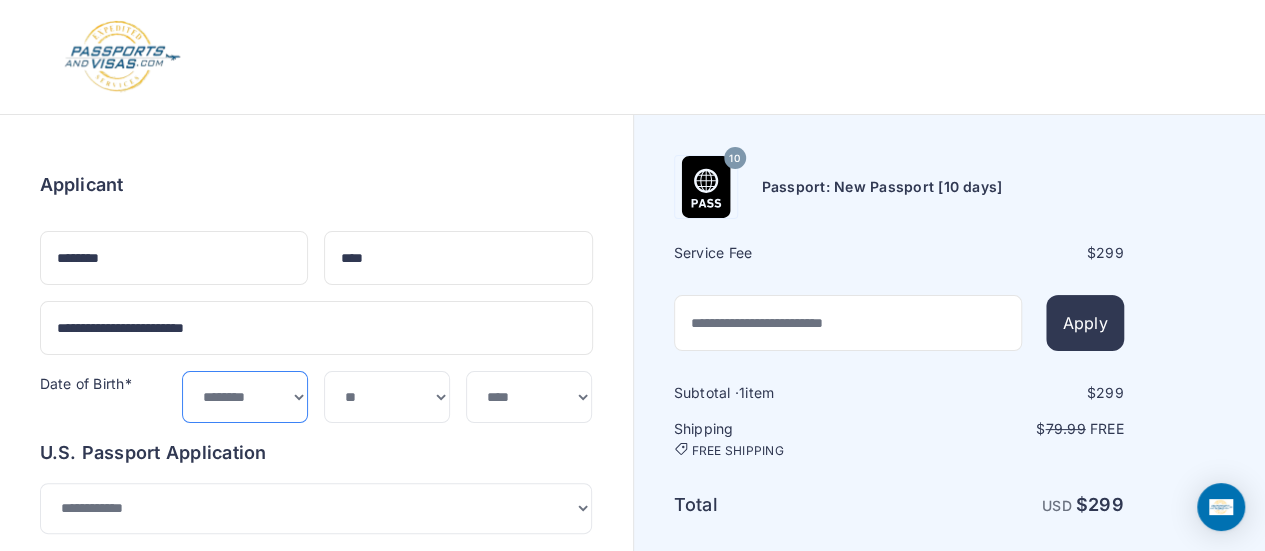 select on "**" 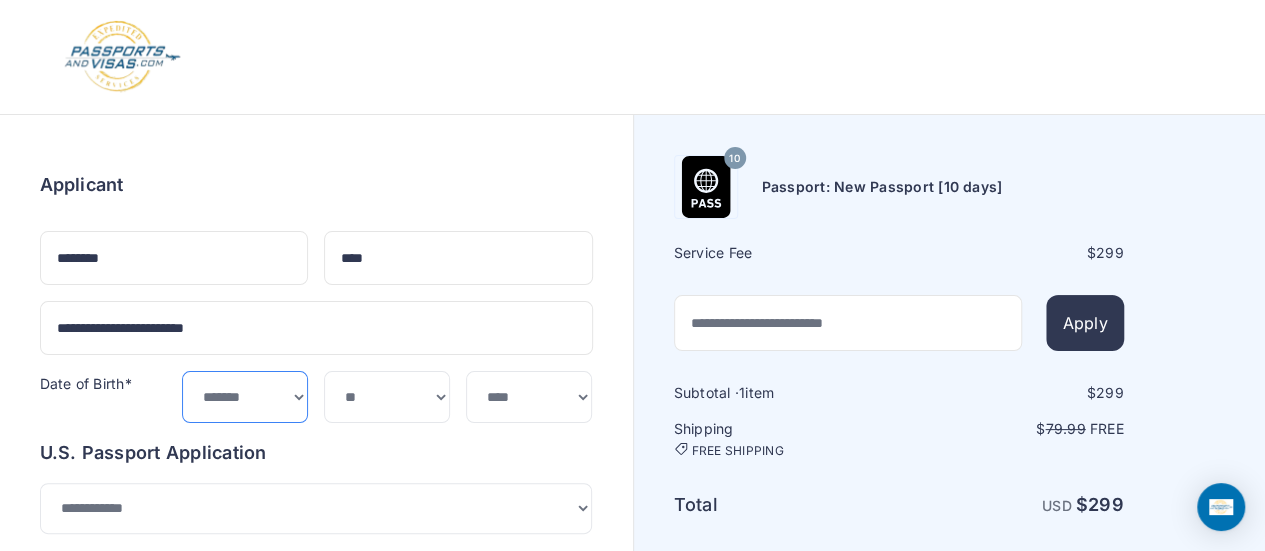click on "*****
*******
********
*****
*****
***
****
****
******
*********
*******
********
********" at bounding box center [245, 396] 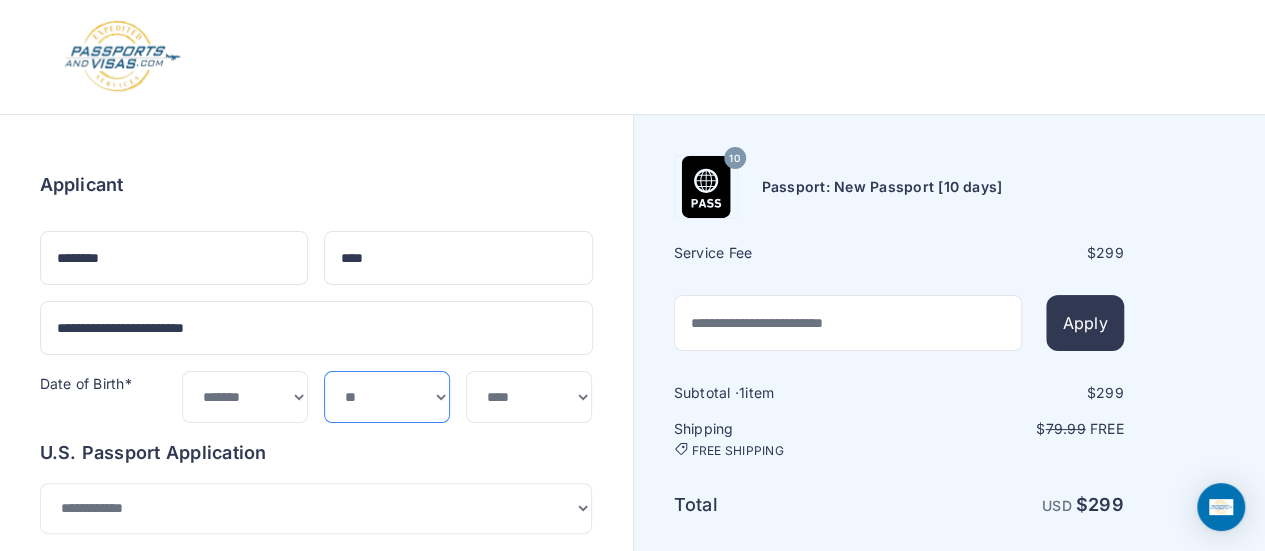 click on "***
*
*
*
*
*
*
*
*
*
**
**
**
**
** ** ** ** ** **" at bounding box center [387, 396] 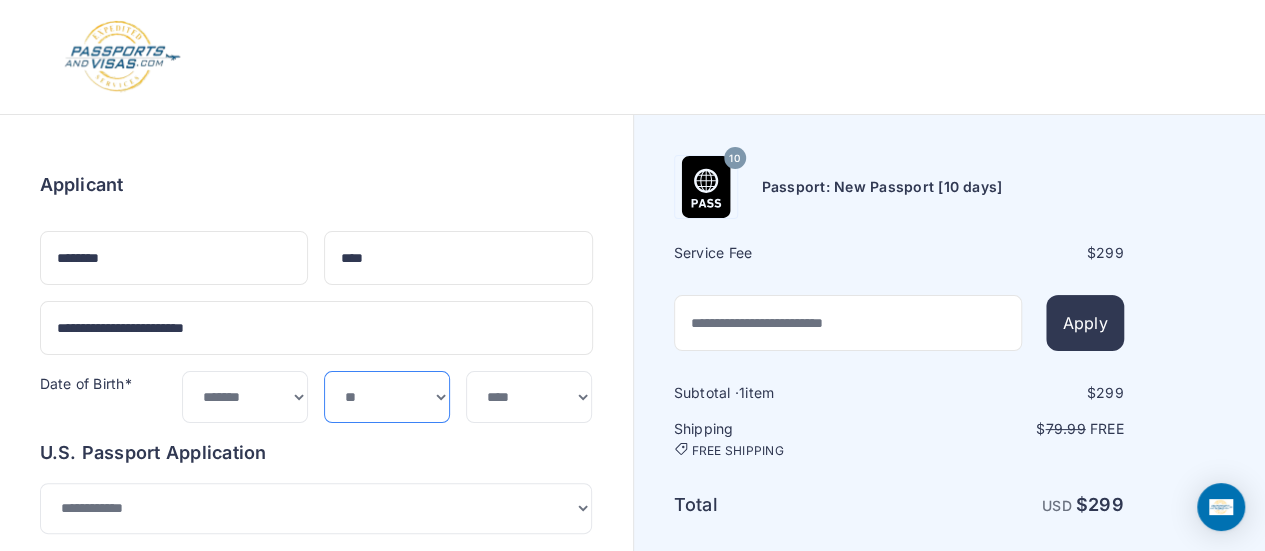 select on "**" 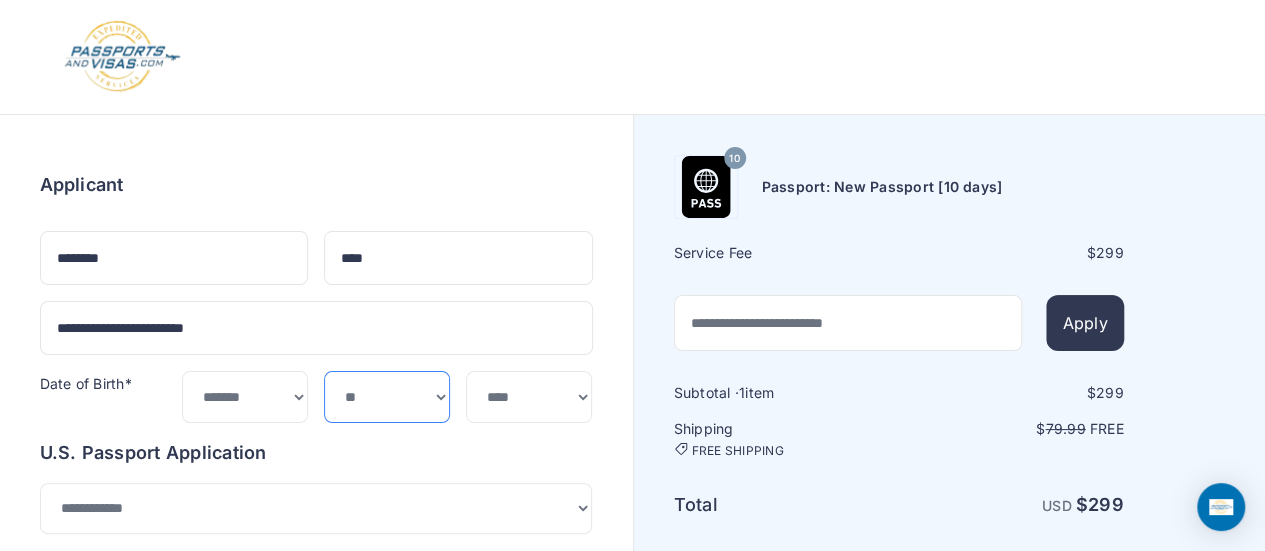 click on "***
*
*
*
*
*
*
*
*
*
**
**
**
**
** ** ** ** ** **" at bounding box center [387, 396] 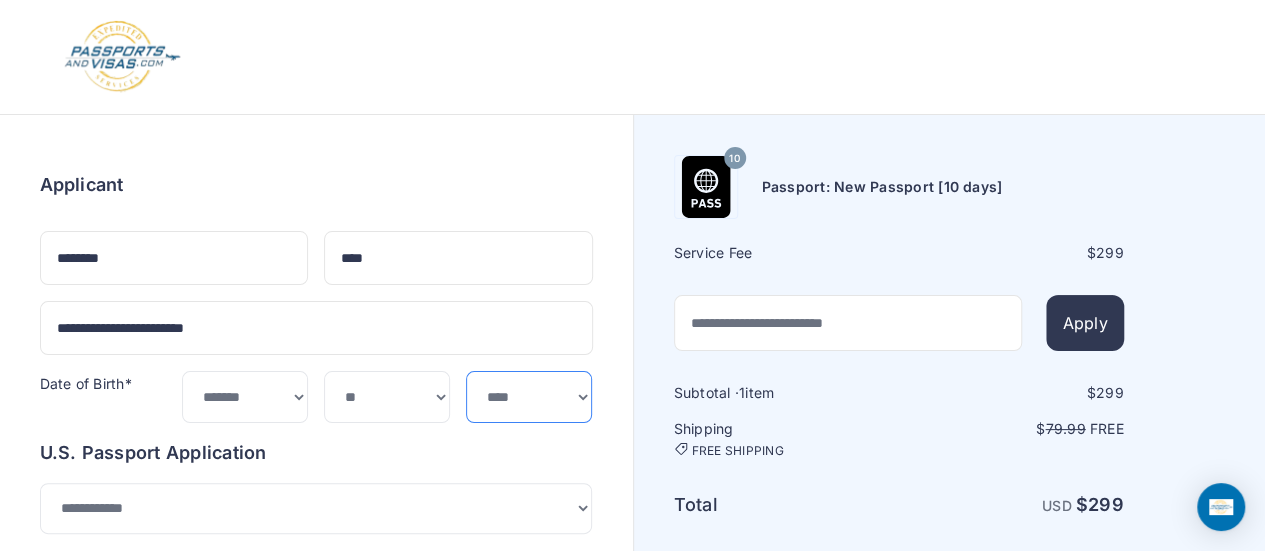 click on "****
****
****
****
****
****
****
****
****
****
****
****
****
**** **** **** **** **** **** **** **** **** **** ****" at bounding box center (529, 396) 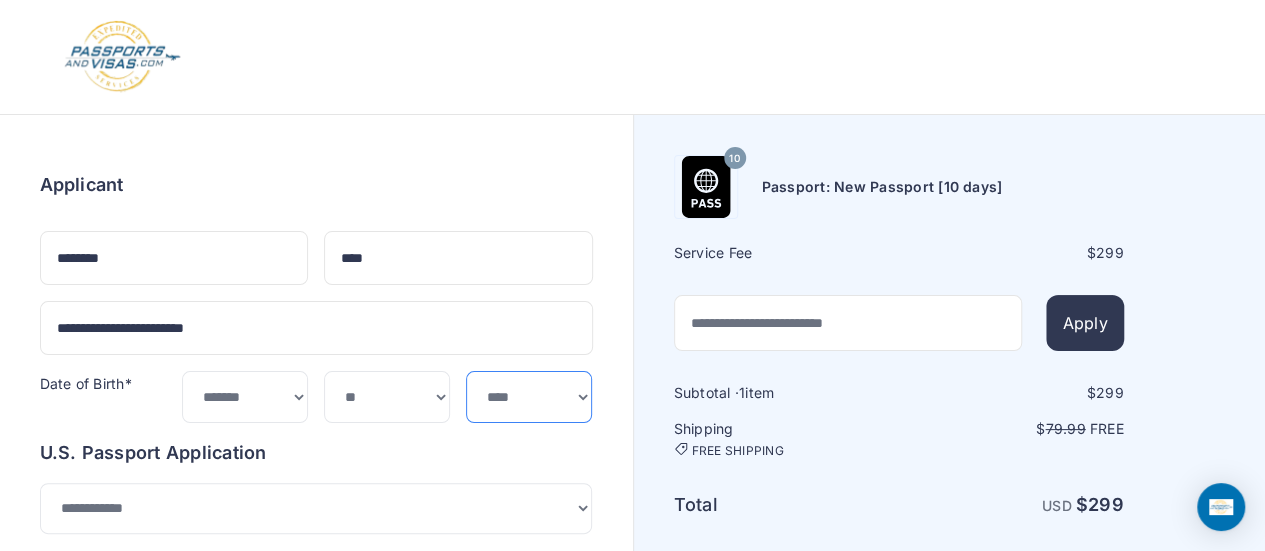 select on "****" 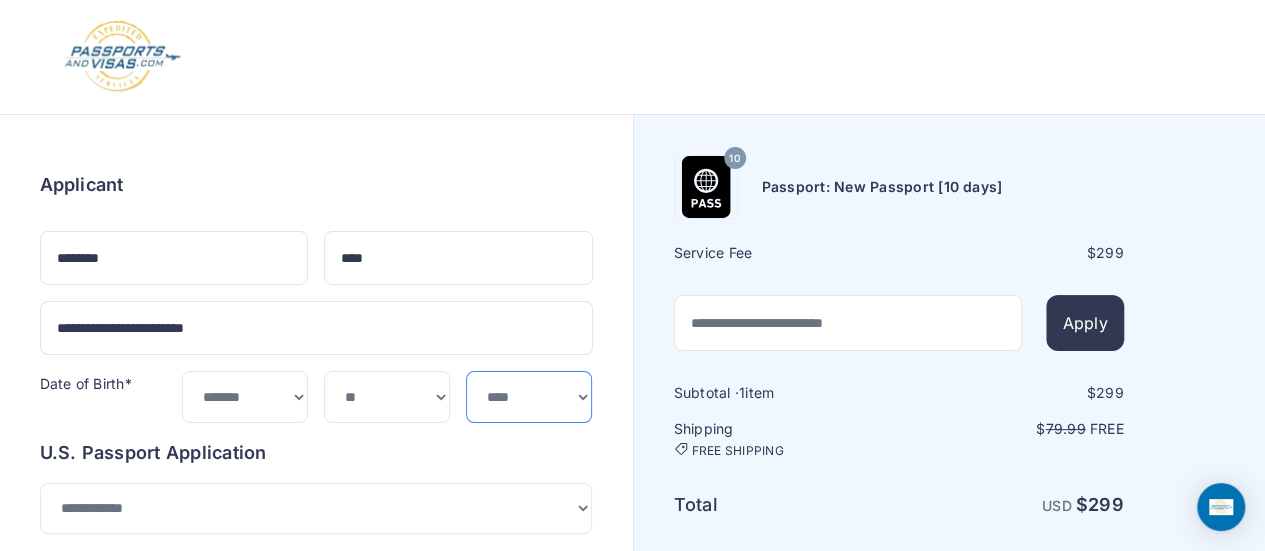 click on "****
****
****
****
****
****
****
****
****
****
****
****
****
**** **** **** **** **** **** **** **** **** **** ****" at bounding box center [529, 396] 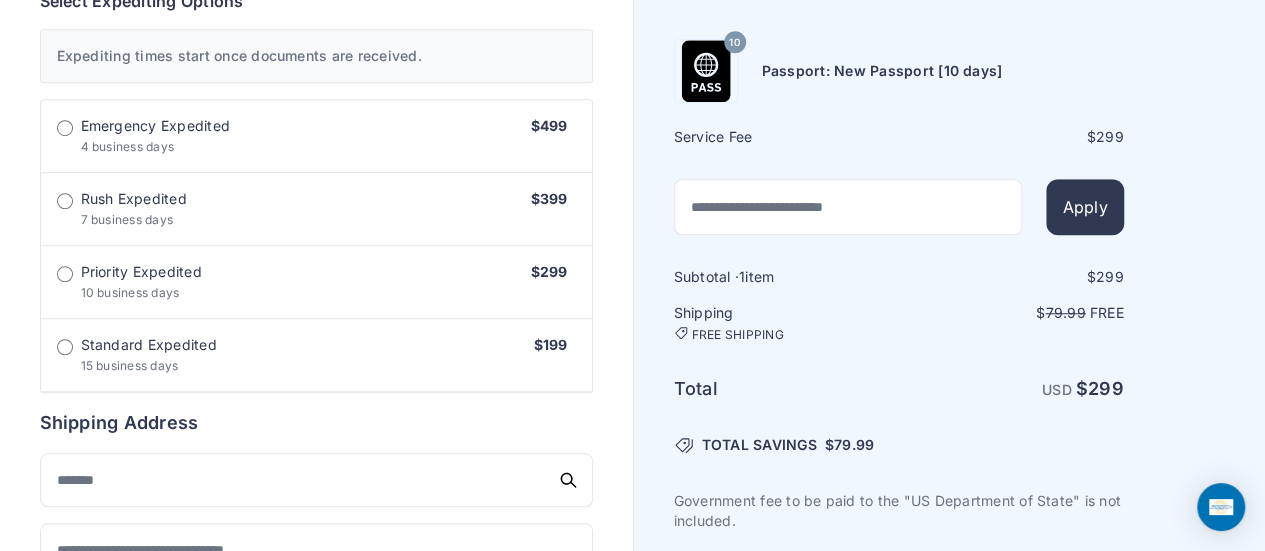 scroll, scrollTop: 659, scrollLeft: 0, axis: vertical 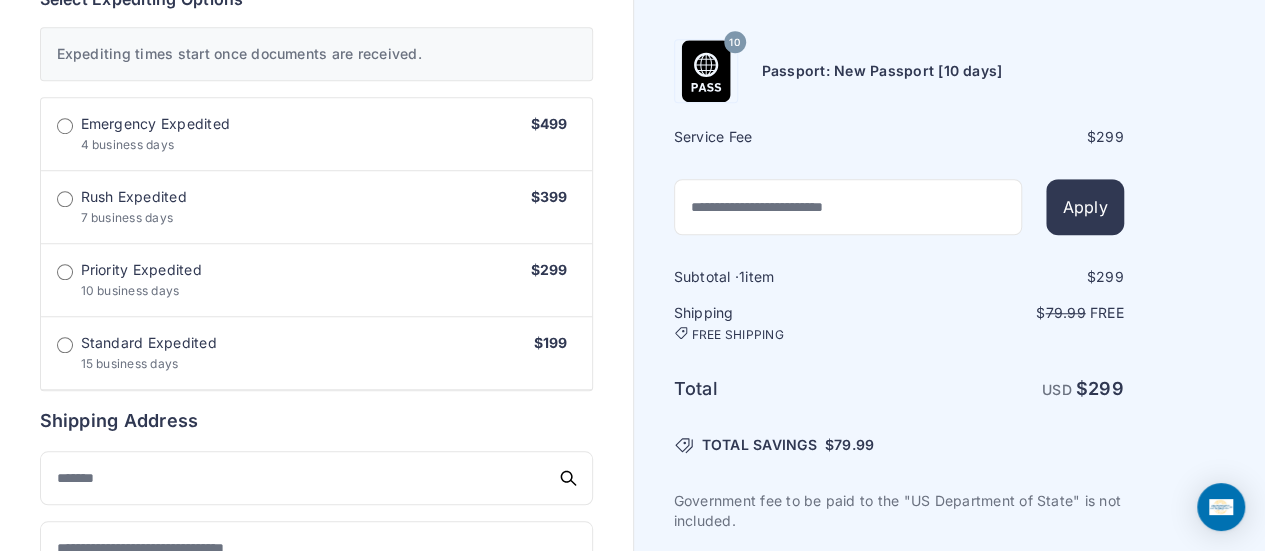 click on "Rush Expedited
7 business days
$399" at bounding box center [316, 134] 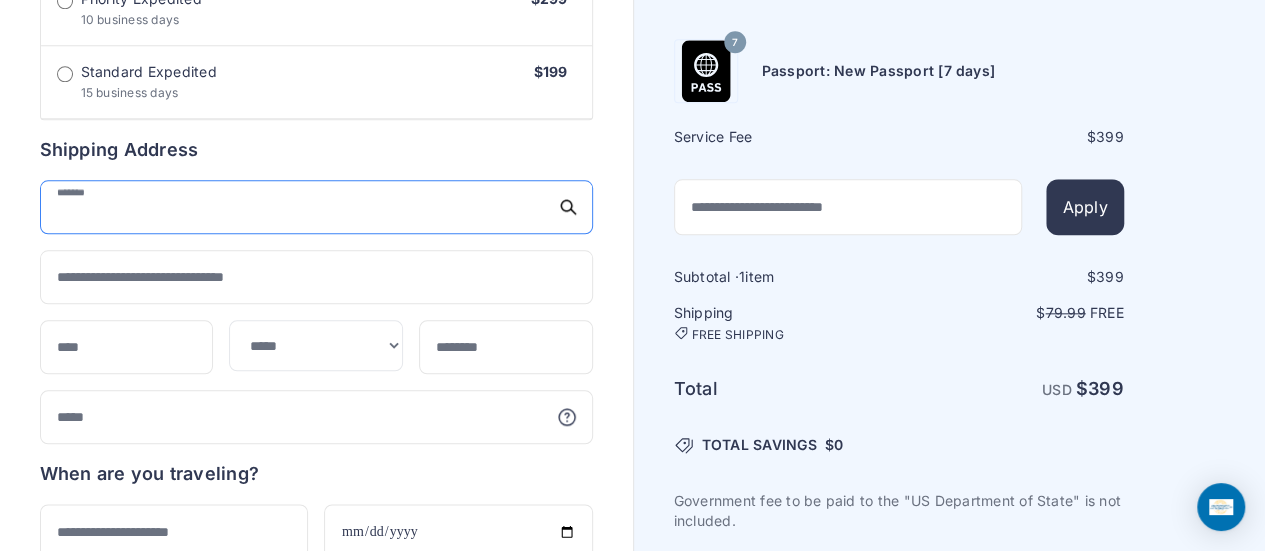 click at bounding box center (316, 207) 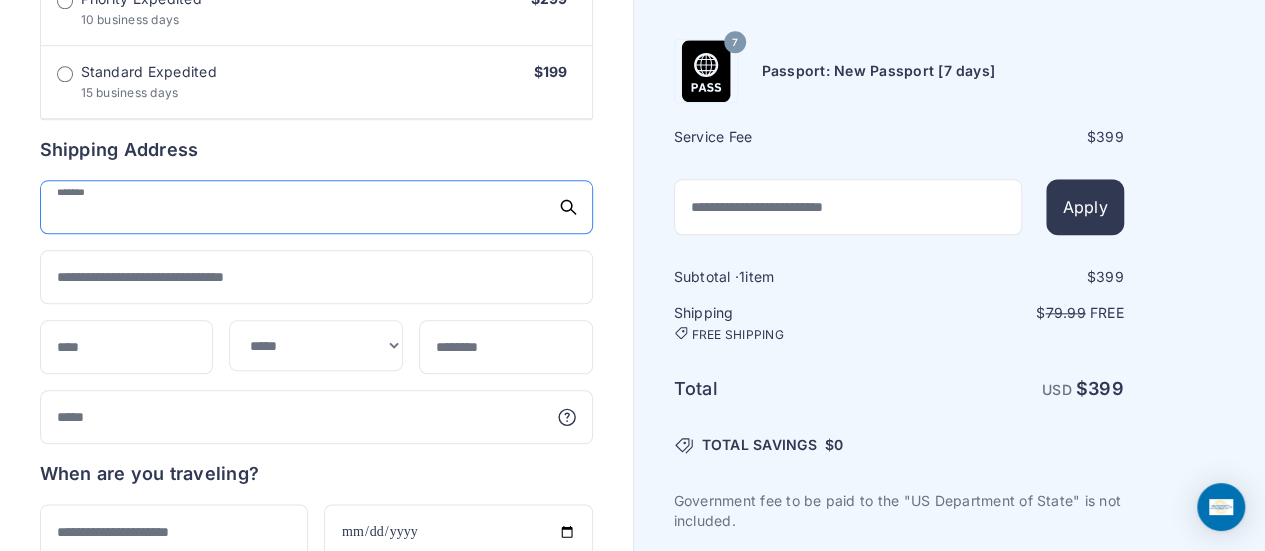 scroll, scrollTop: 931, scrollLeft: 0, axis: vertical 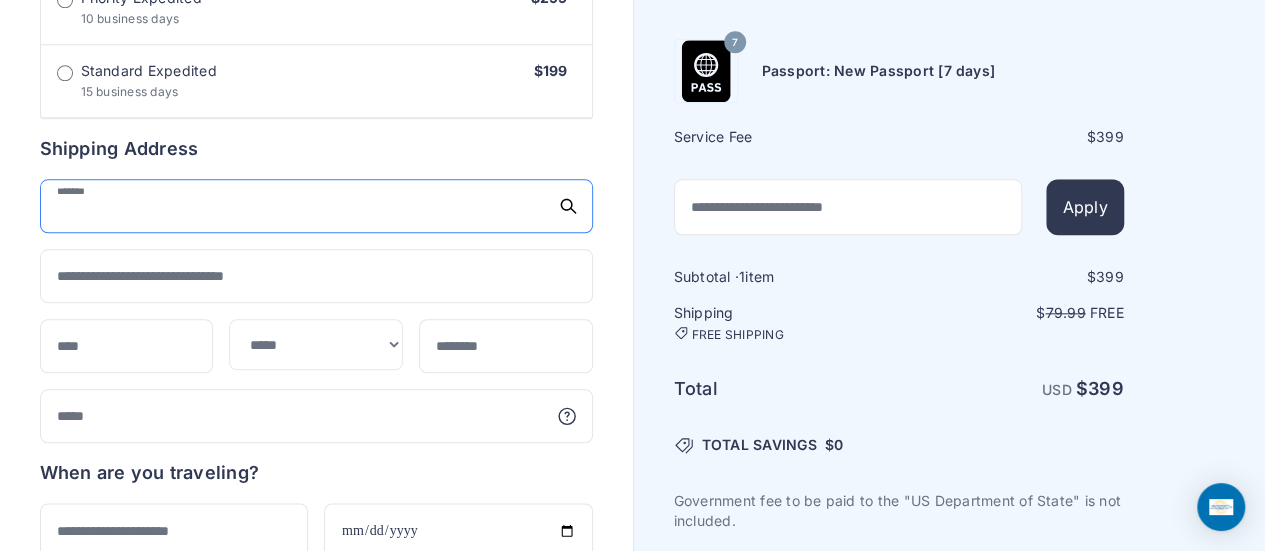 type on "**********" 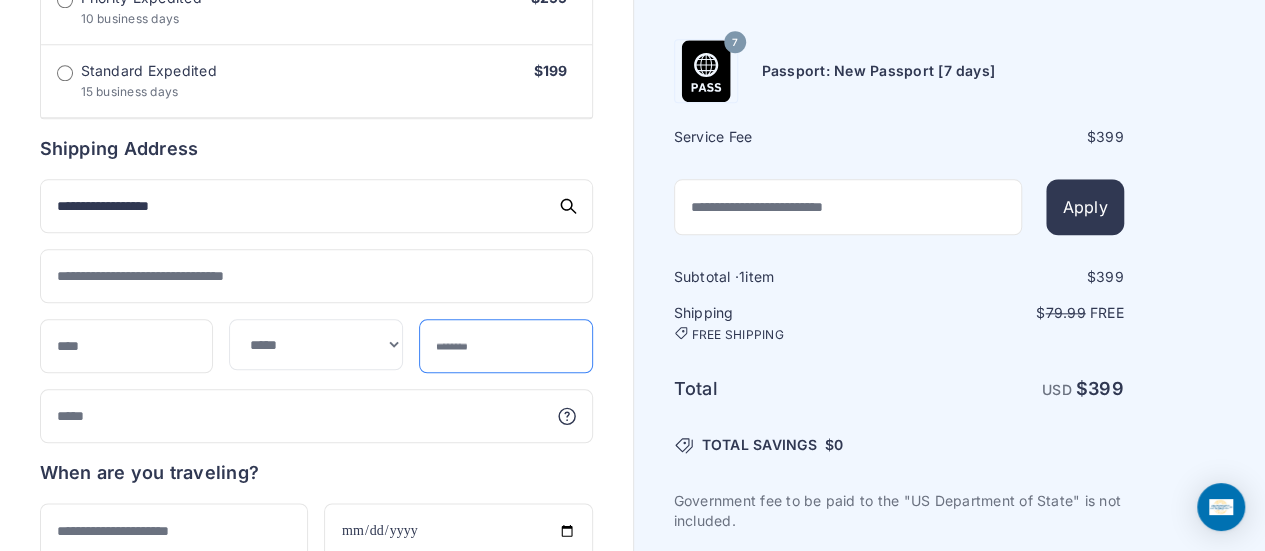 type on "*****" 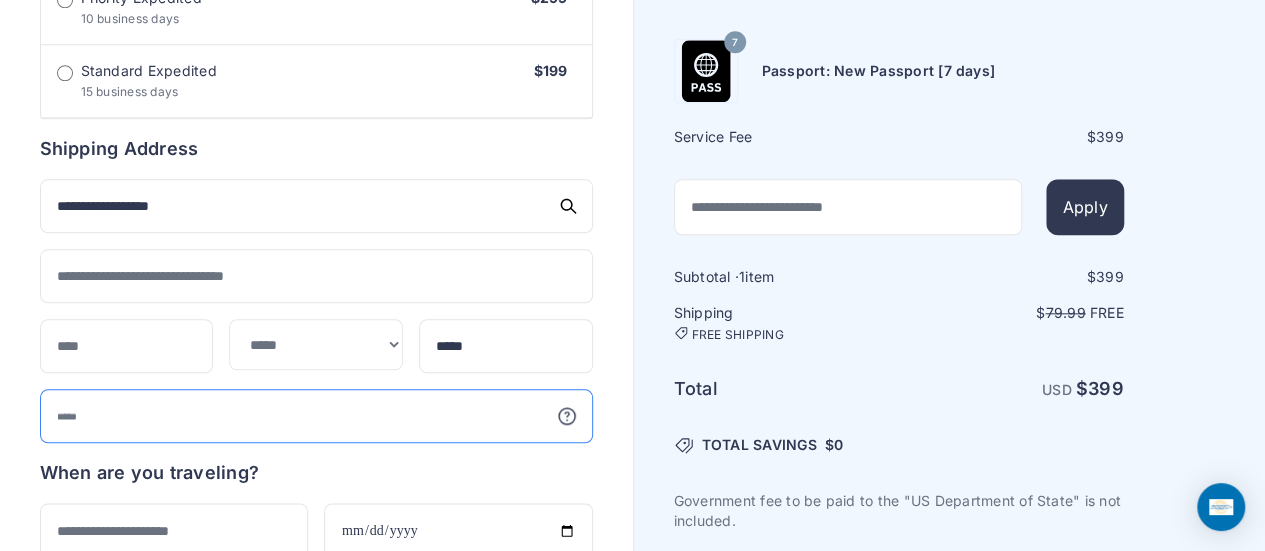 type on "**********" 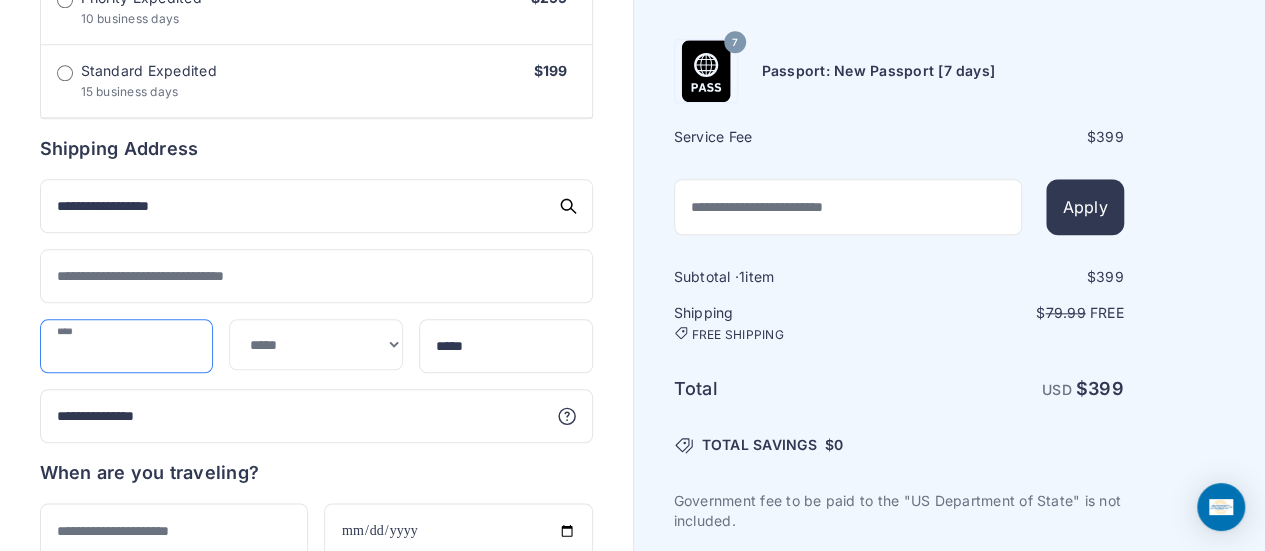 click at bounding box center [127, 346] 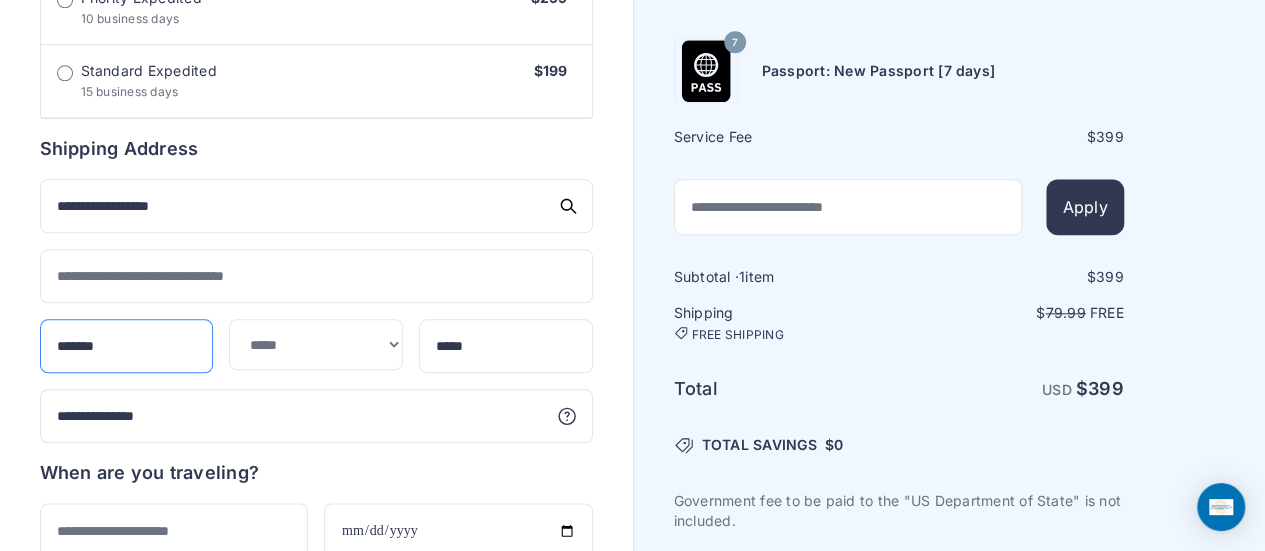 type on "*******" 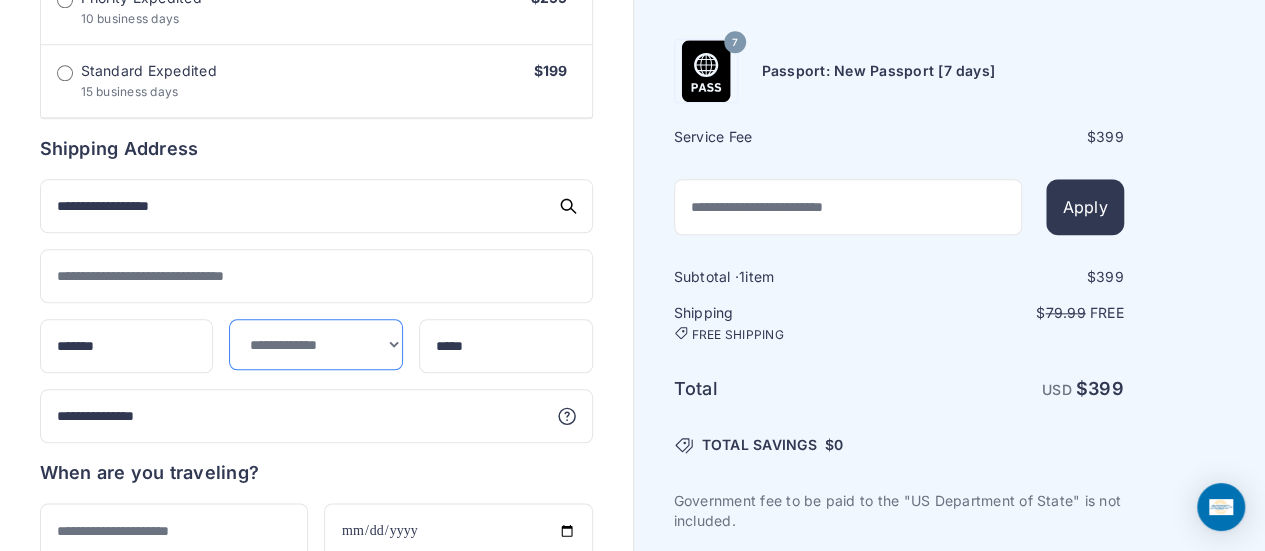 select on "**" 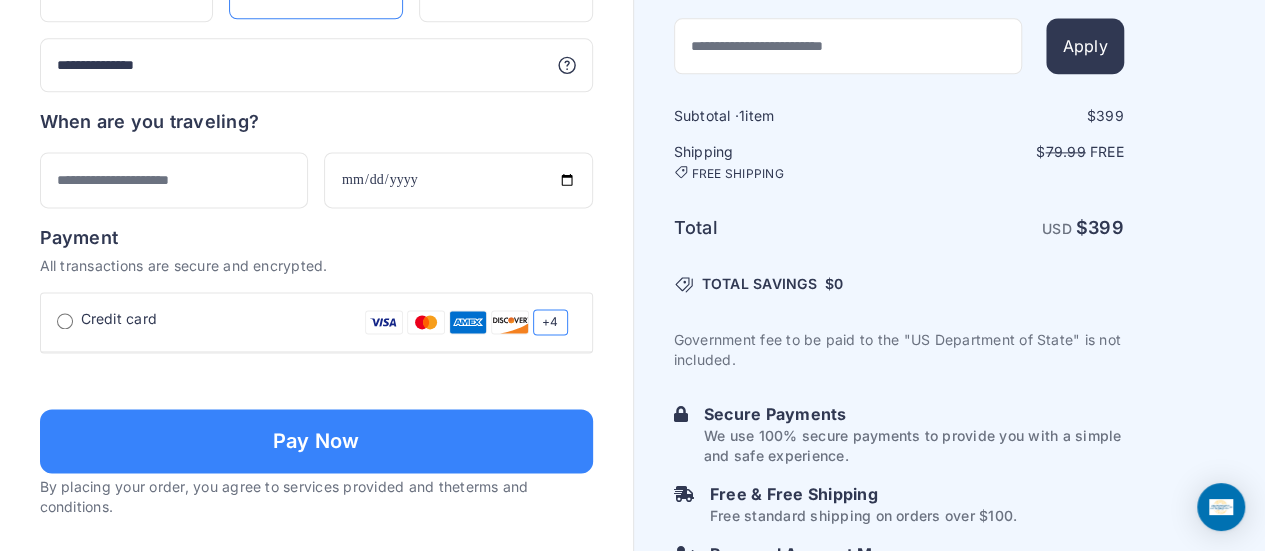 scroll, scrollTop: 1283, scrollLeft: 0, axis: vertical 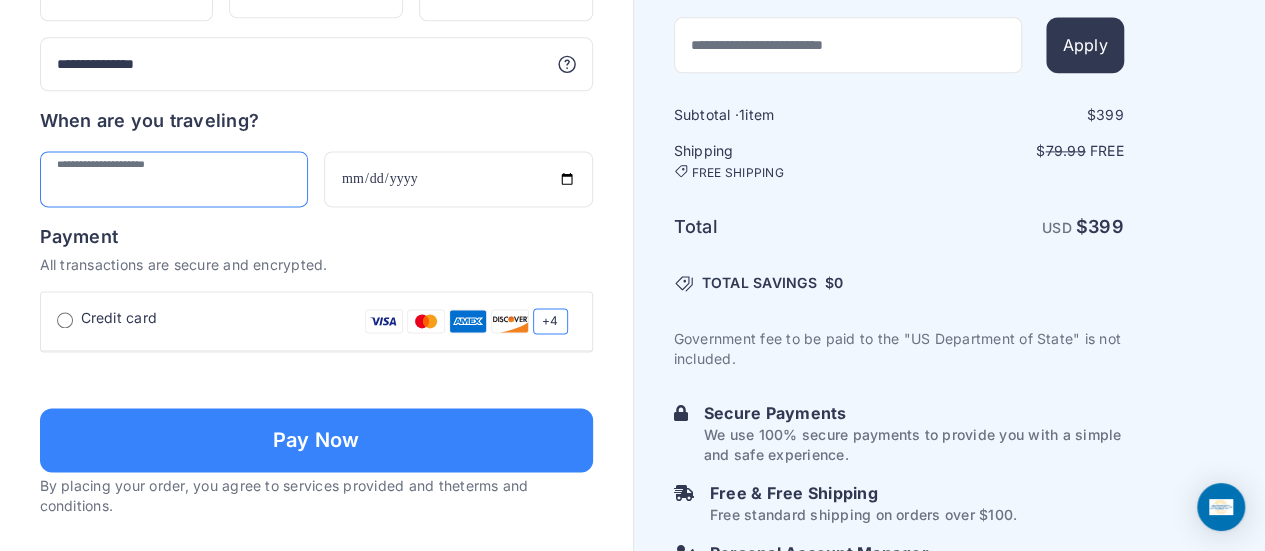 click at bounding box center [174, 179] 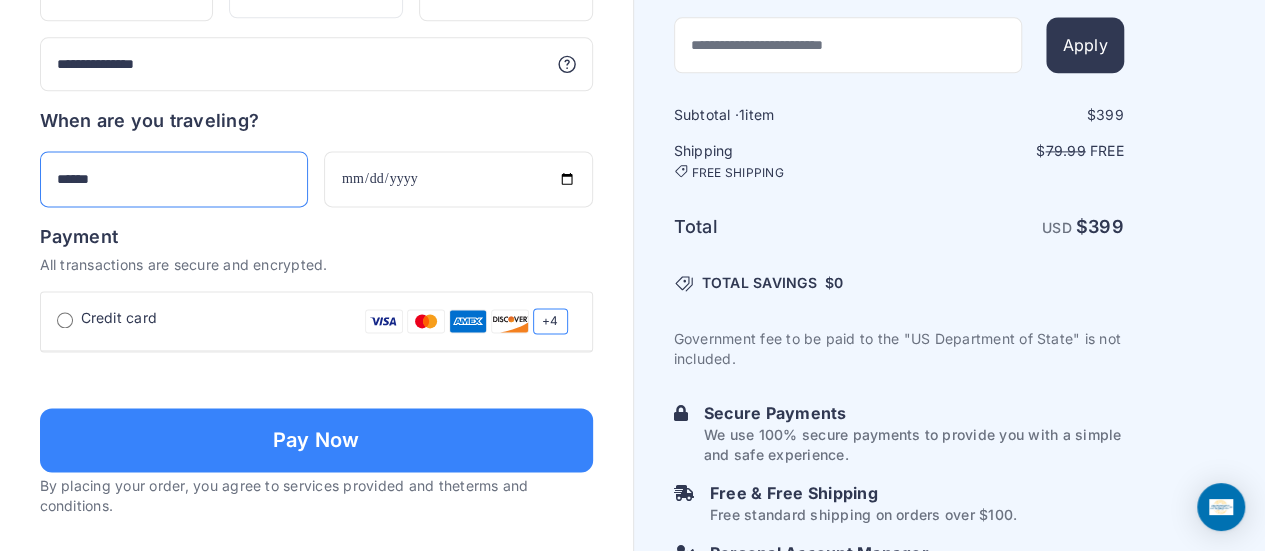 type on "******" 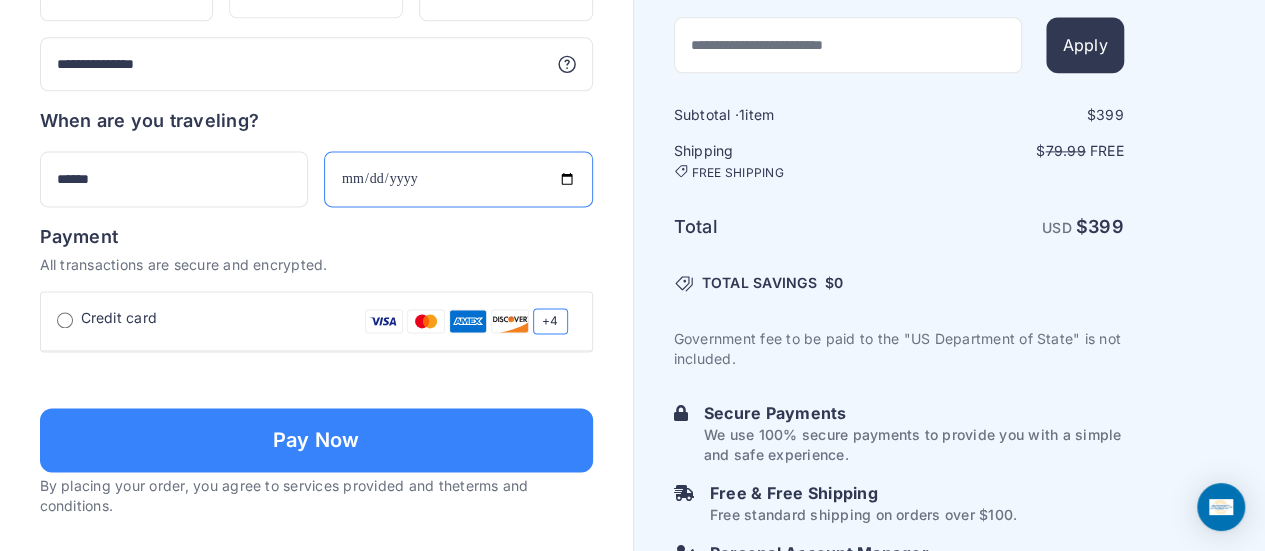 click at bounding box center (458, 179) 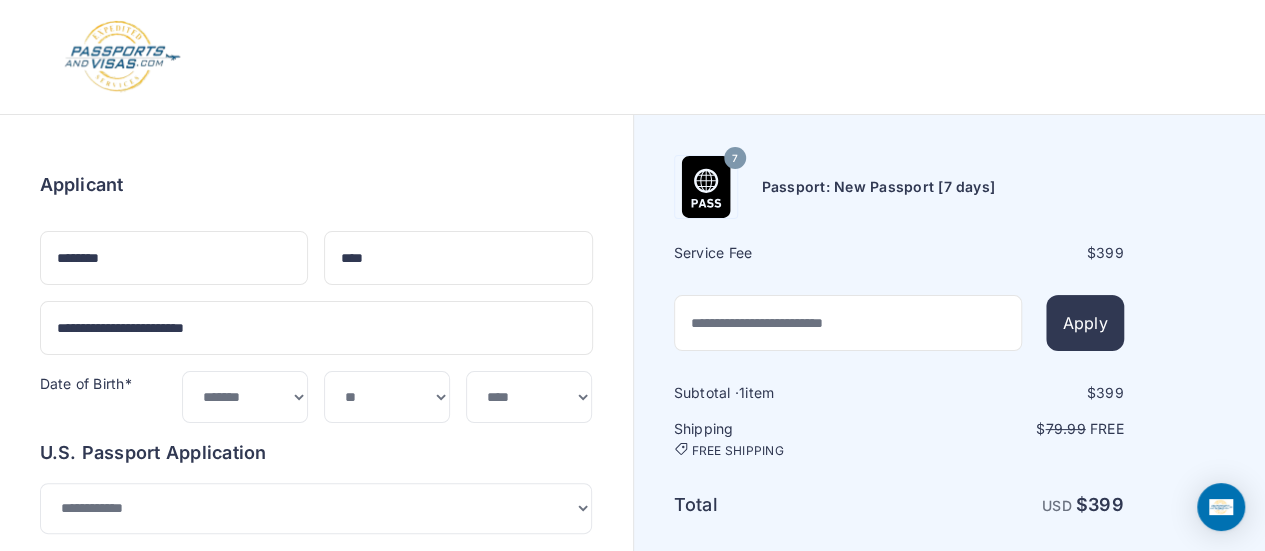 scroll, scrollTop: 0, scrollLeft: 0, axis: both 